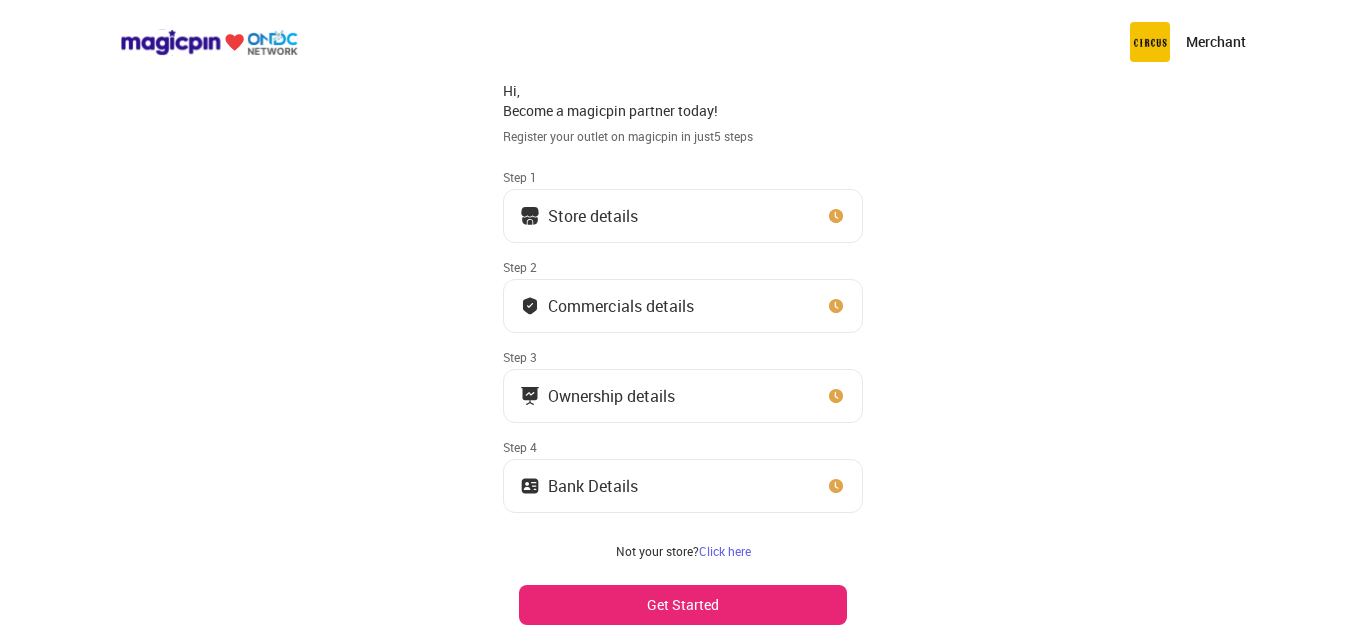scroll, scrollTop: 0, scrollLeft: 0, axis: both 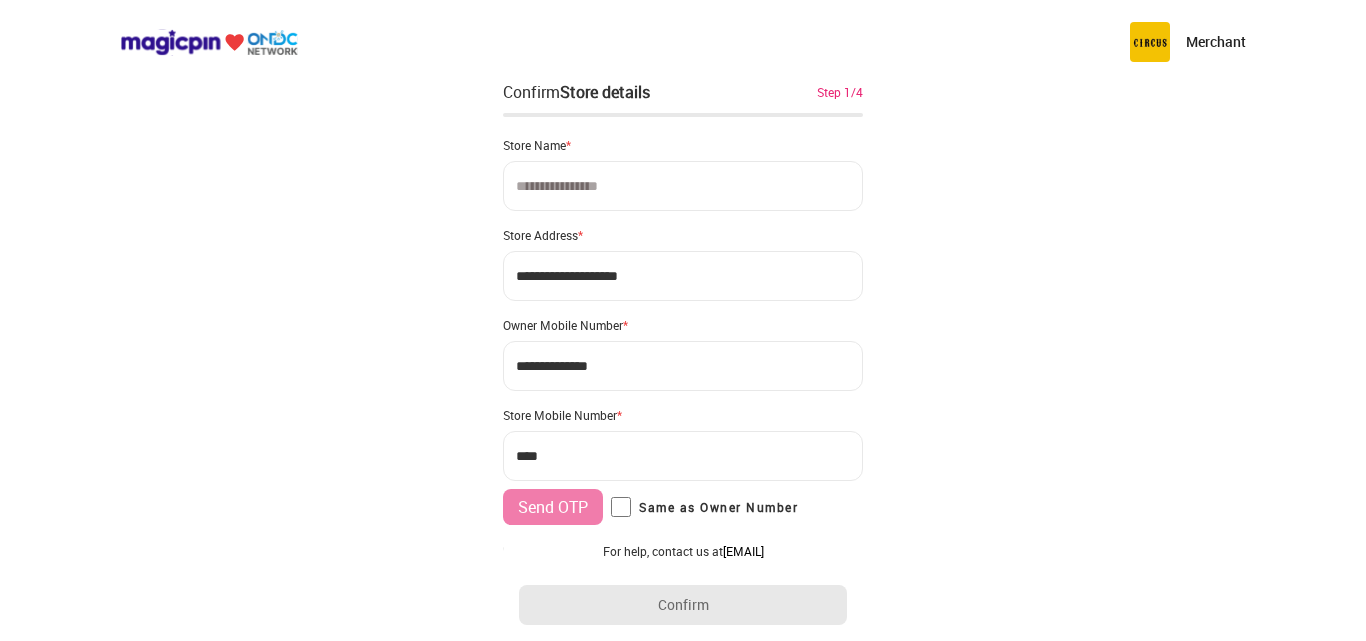 click on "***" at bounding box center [683, 456] 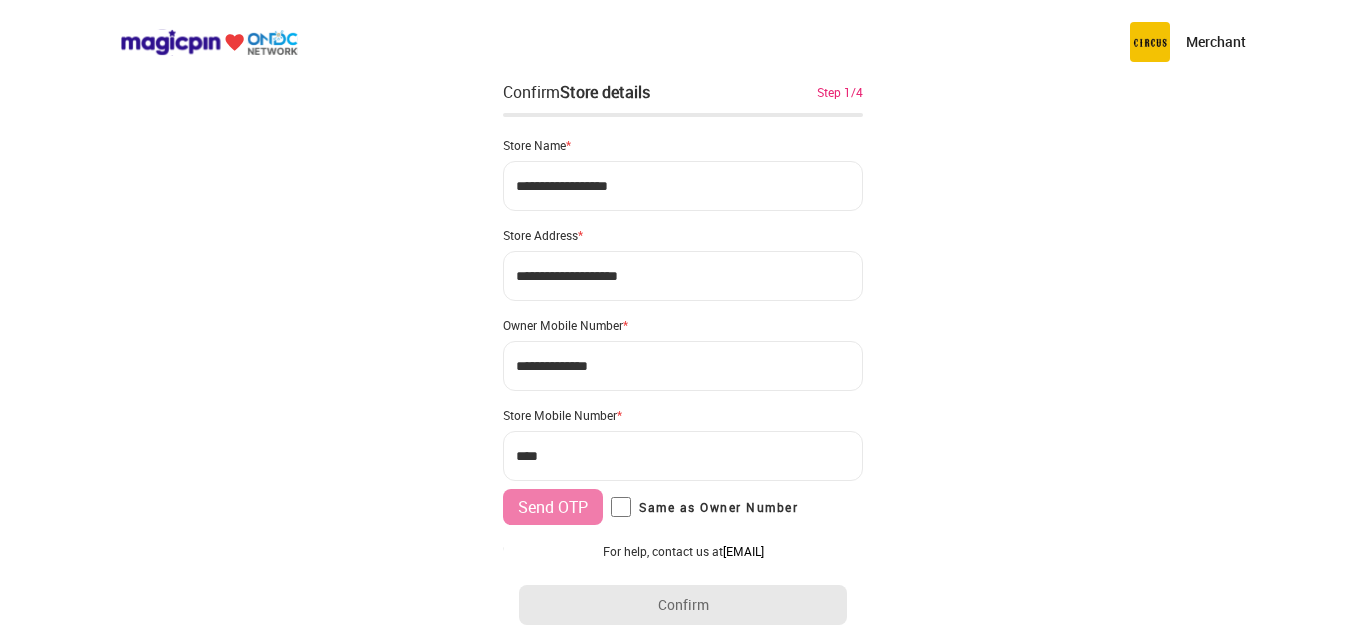type on "**********" 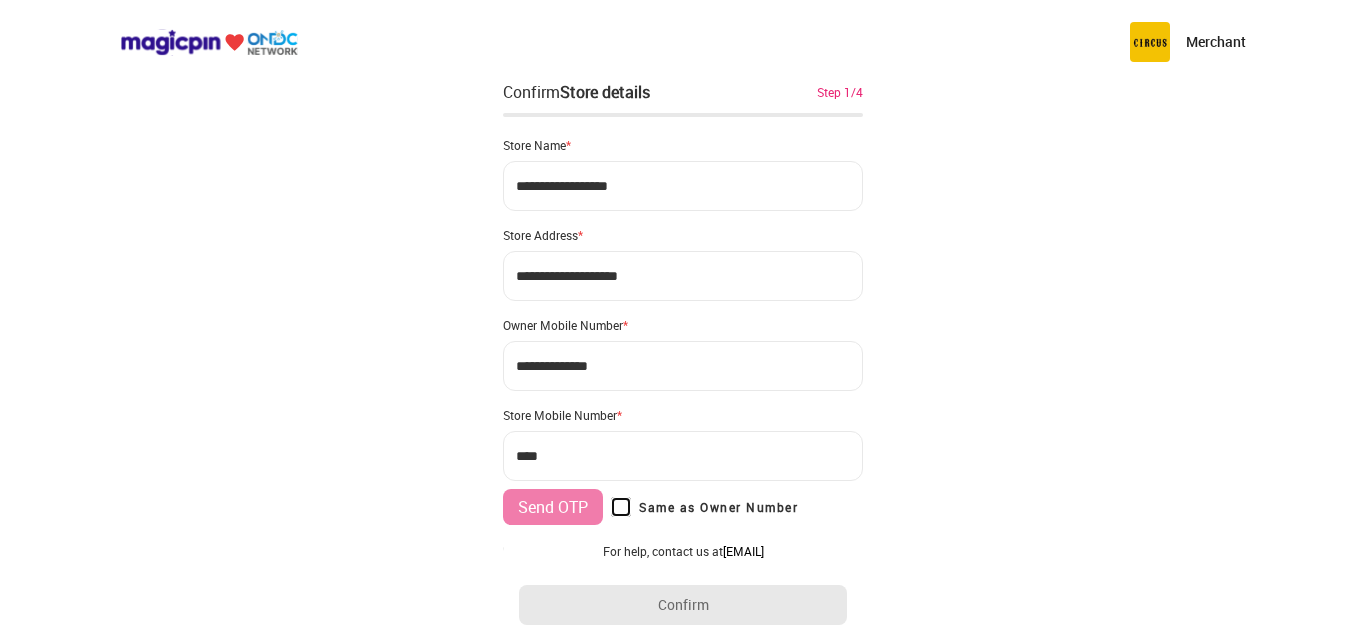 type on "**********" 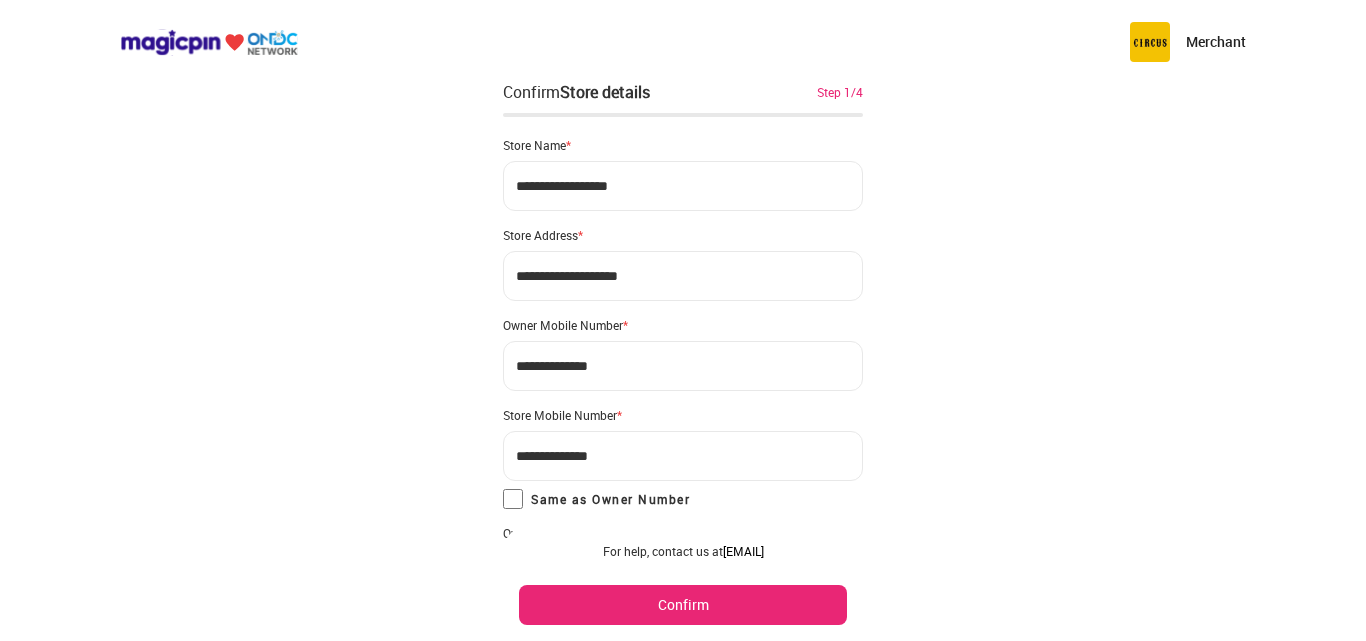 click on "Confirm" at bounding box center (683, 605) 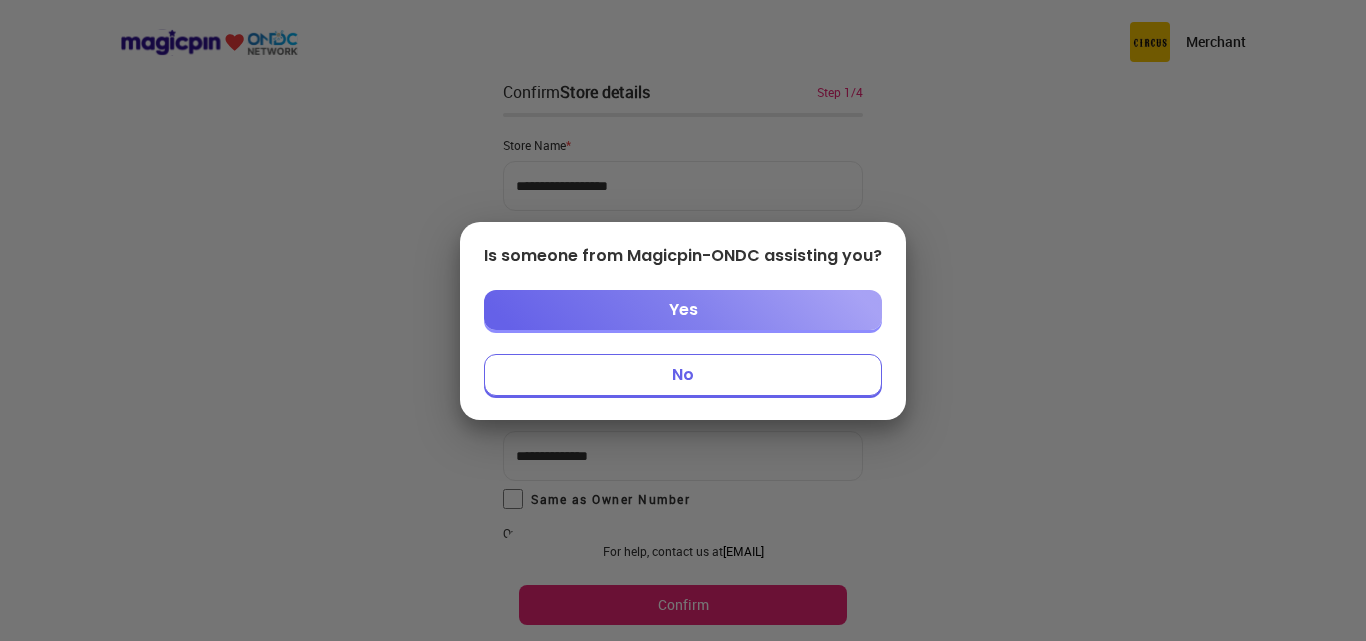 click on "Yes" at bounding box center (683, 310) 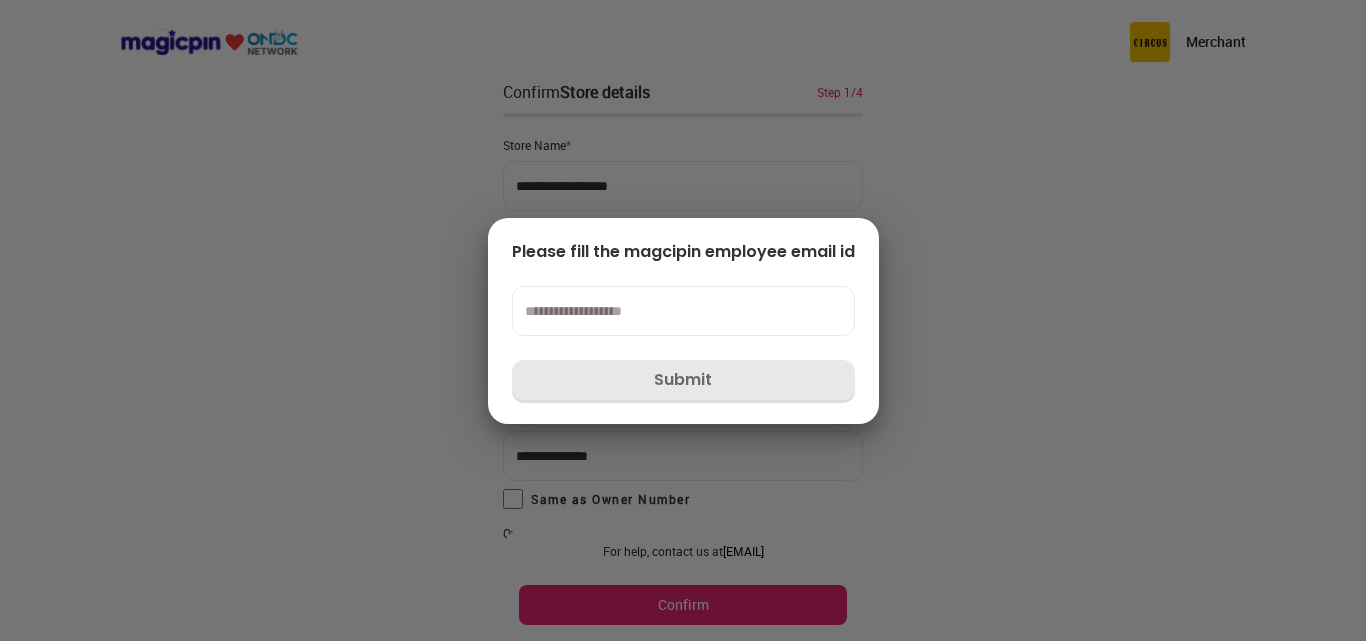 click at bounding box center (683, 311) 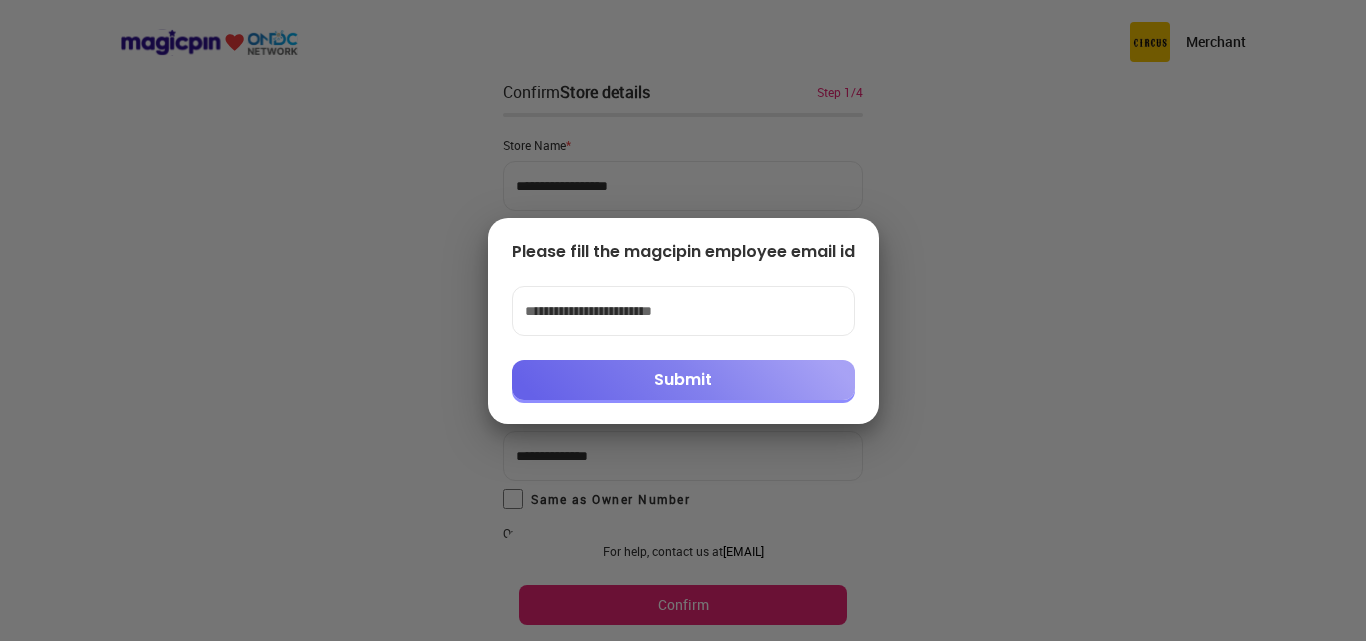 click on "Submit" at bounding box center (683, 380) 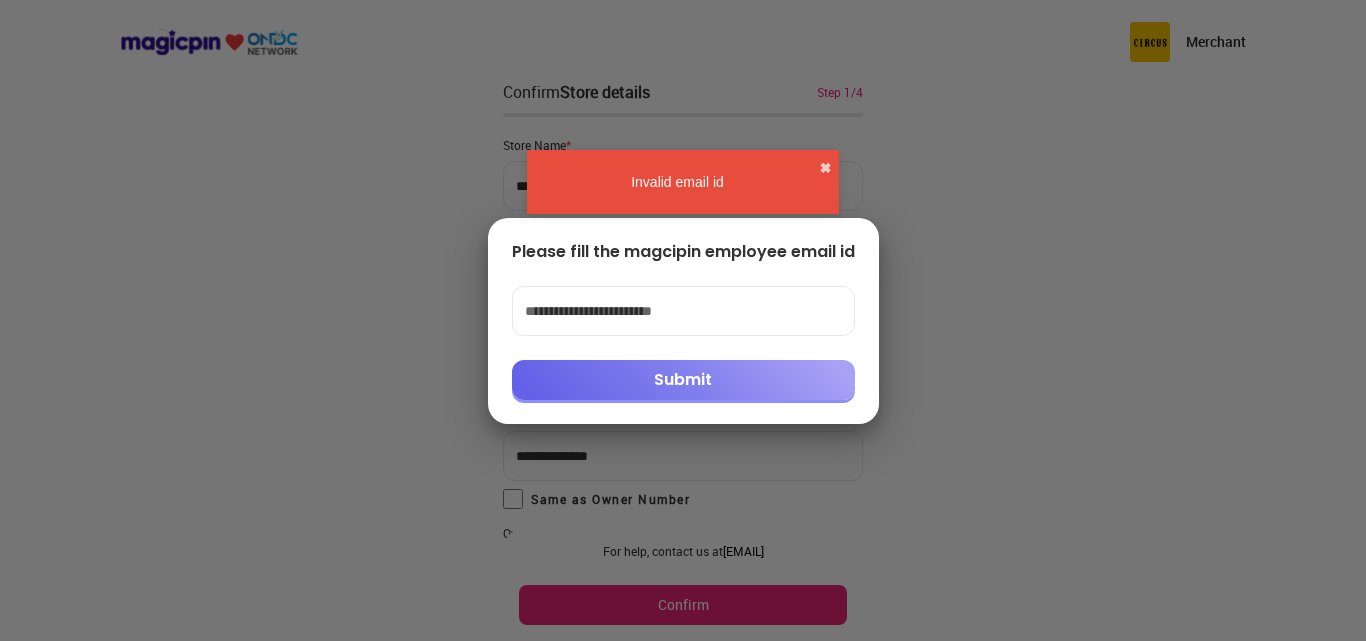click on "Invalid email id ✖" at bounding box center (683, 182) 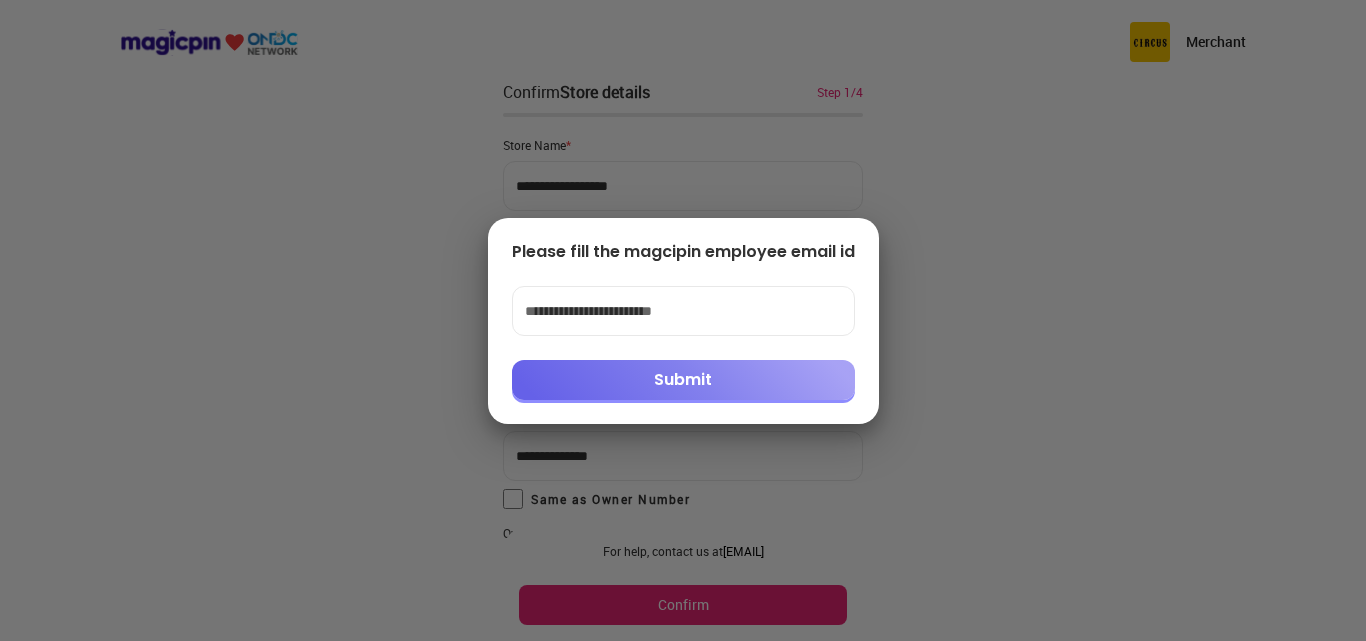 click at bounding box center (683, 320) 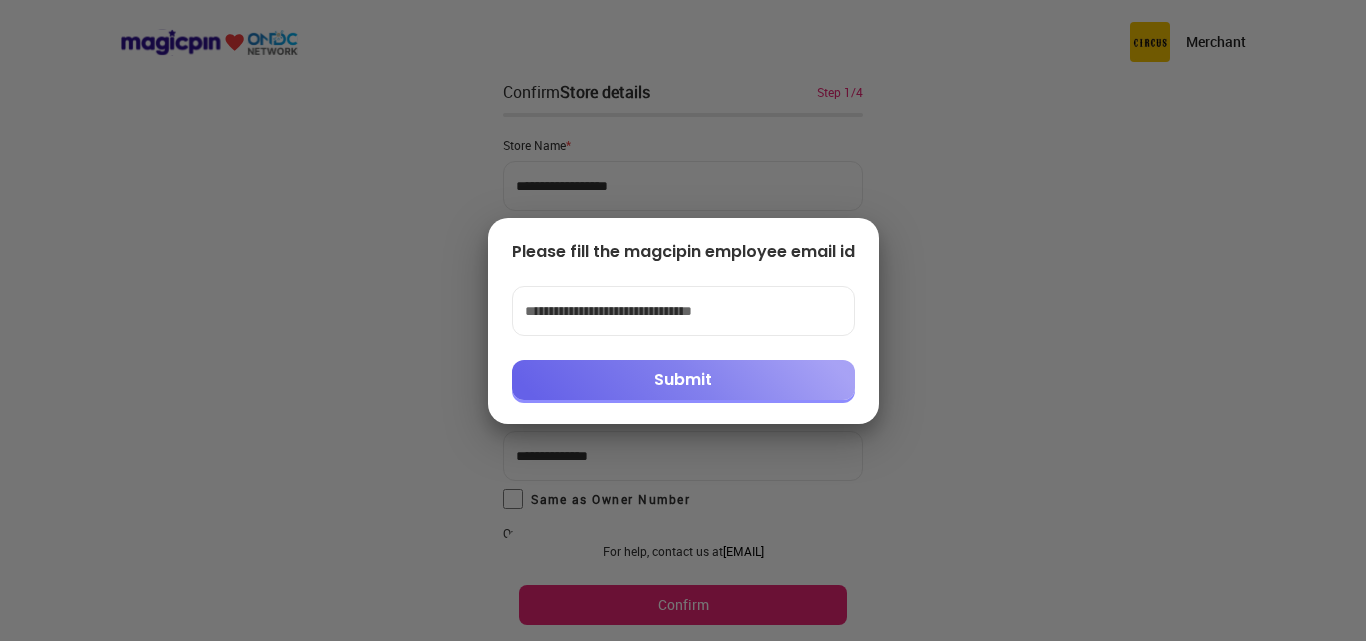 type on "**********" 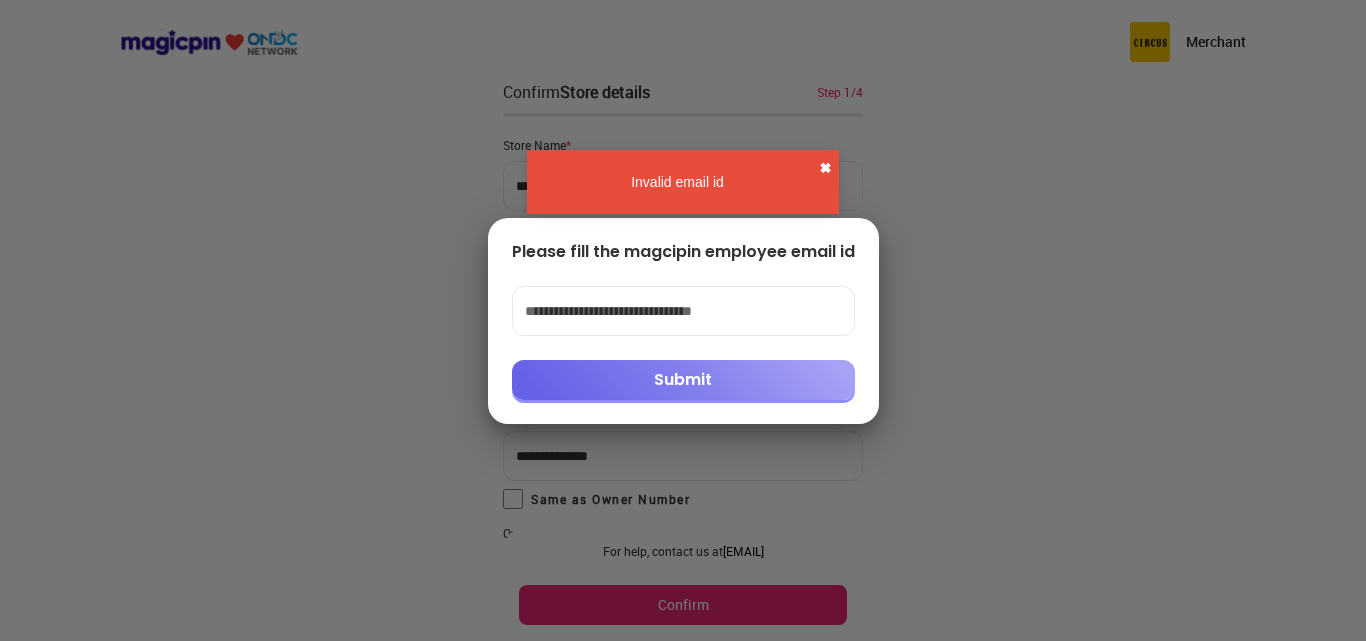 click on "✖" at bounding box center (825, 168) 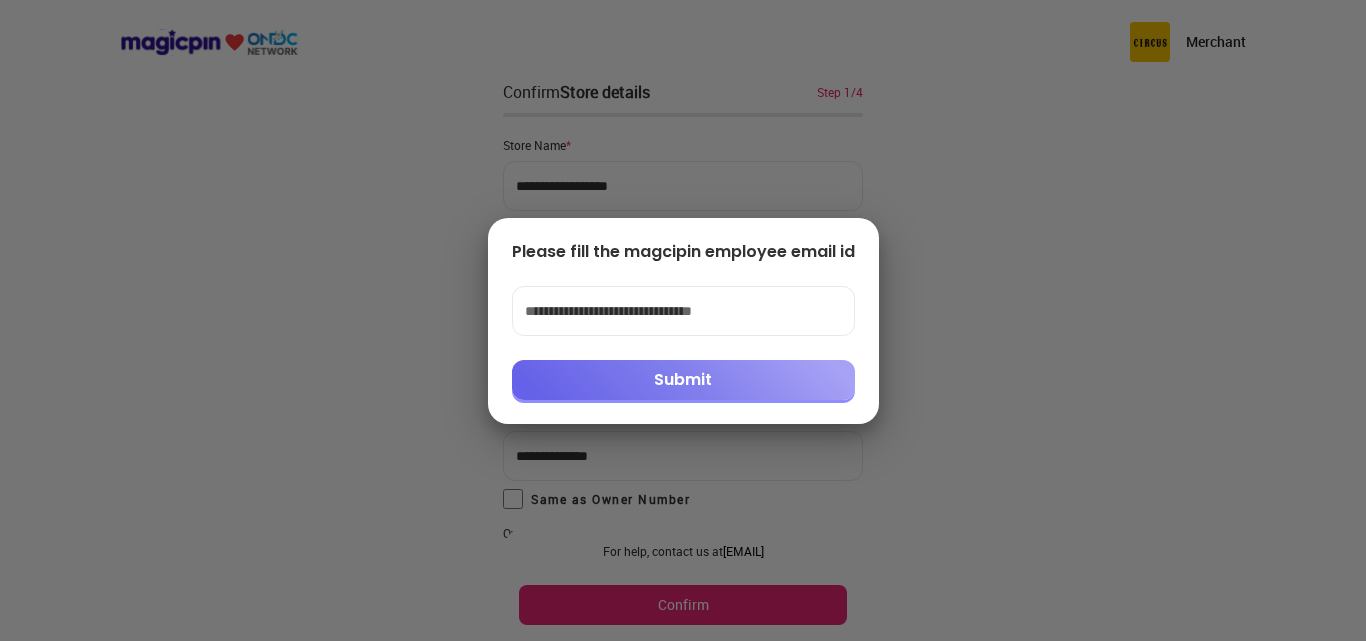 click at bounding box center [683, 320] 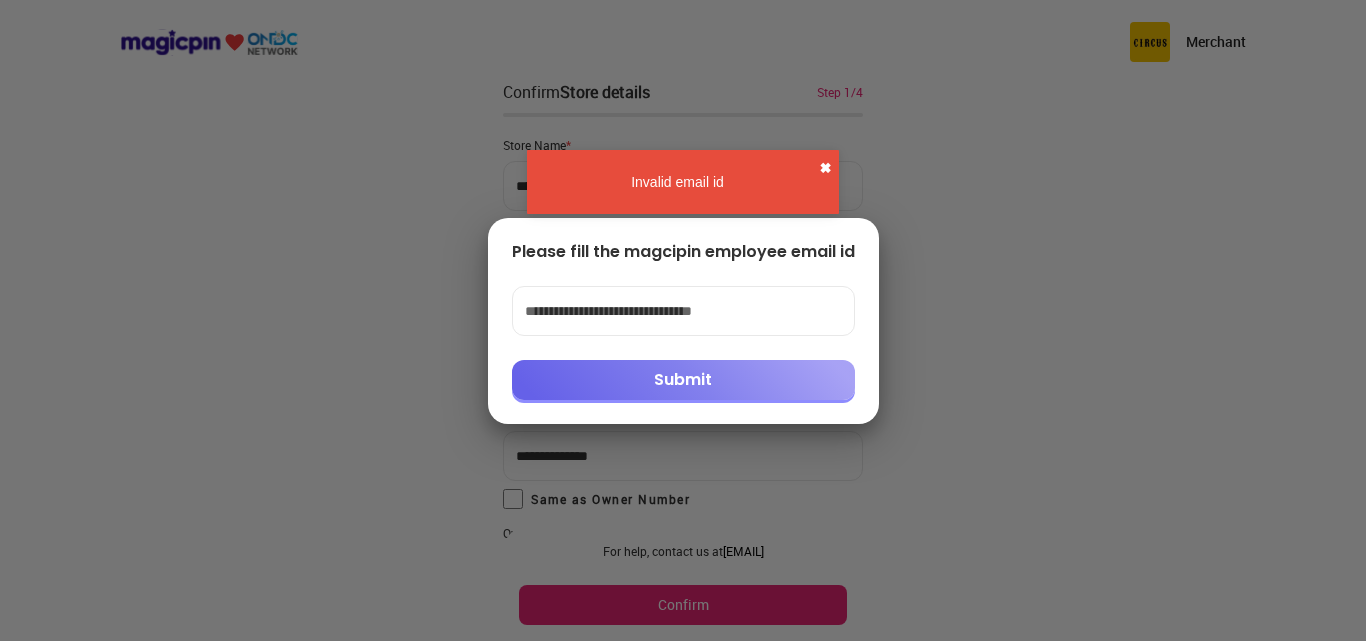 click on "✖" at bounding box center [825, 168] 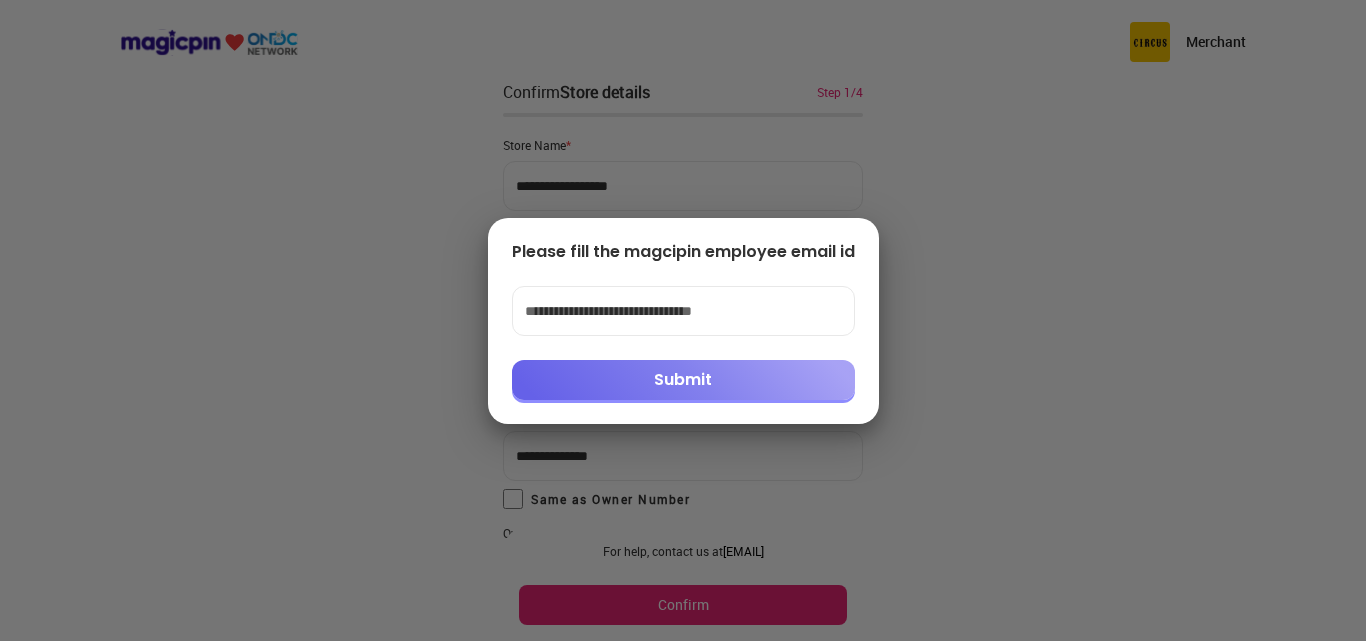 click at bounding box center (683, 320) 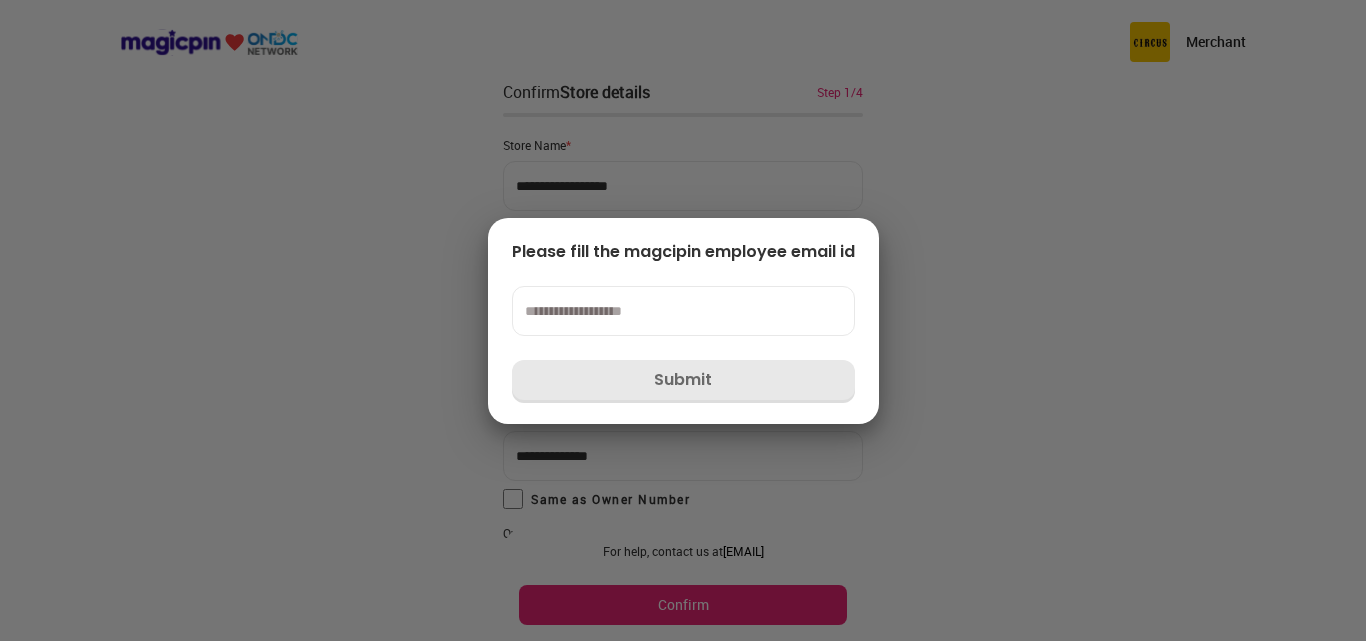 click at bounding box center (683, 311) 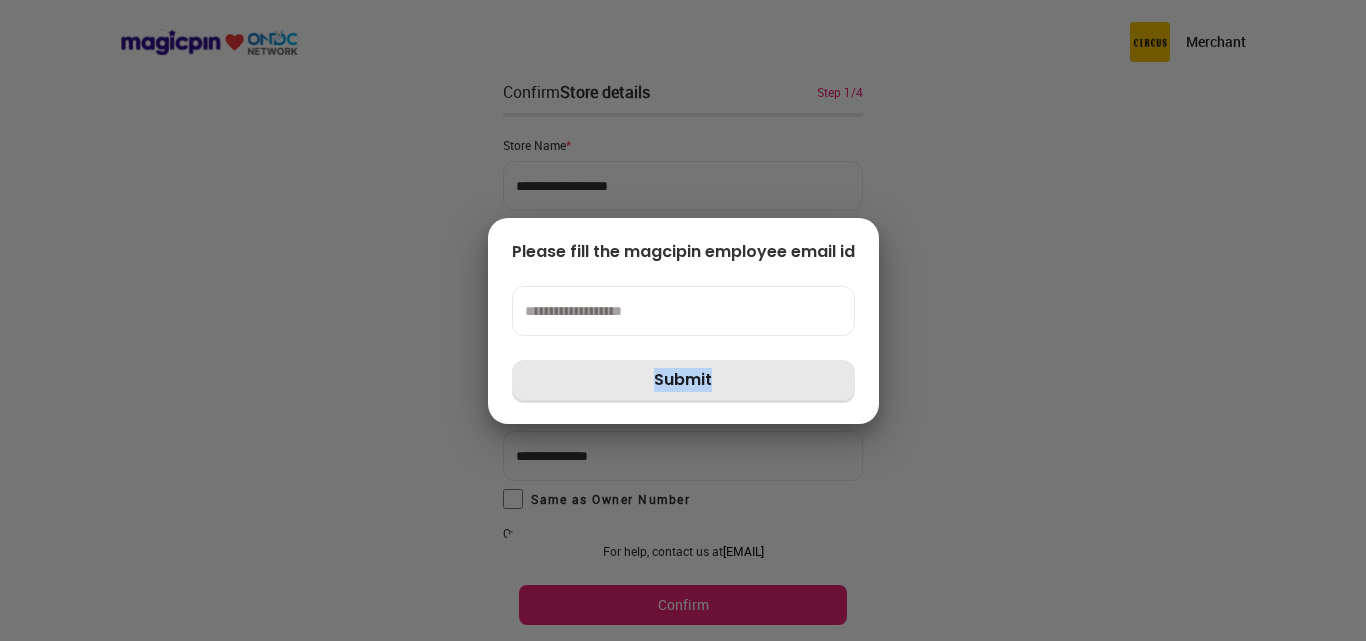click at bounding box center [683, 320] 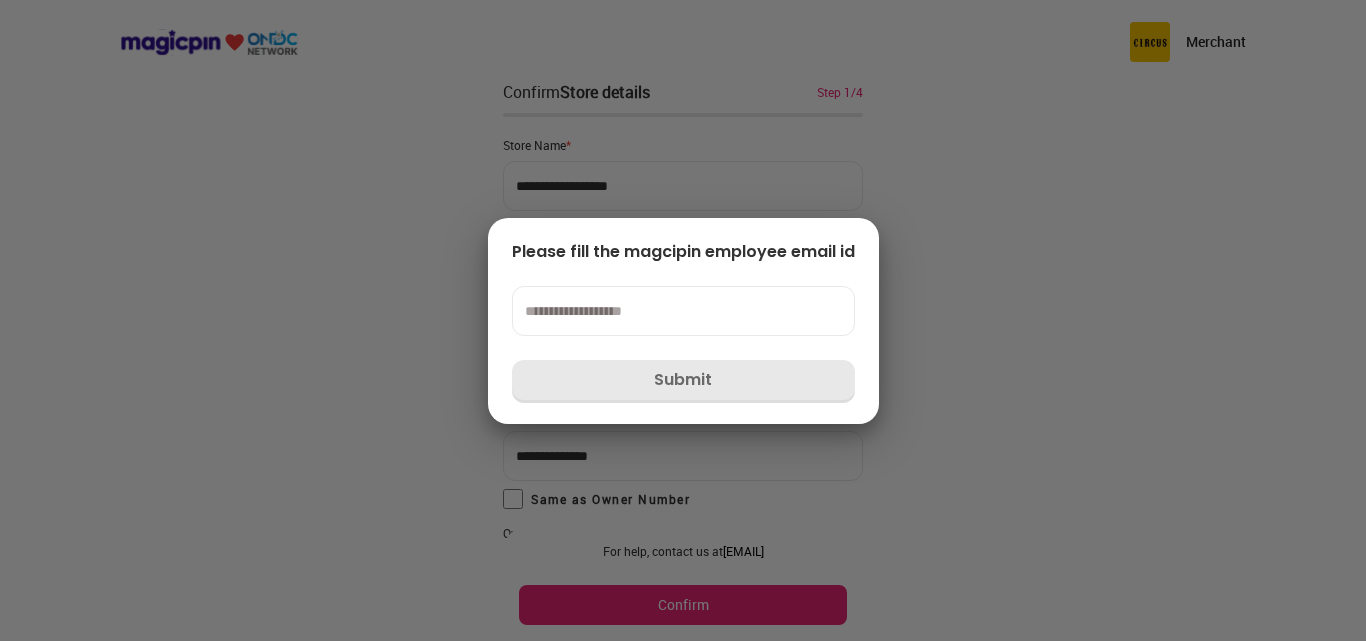 click at bounding box center [683, 311] 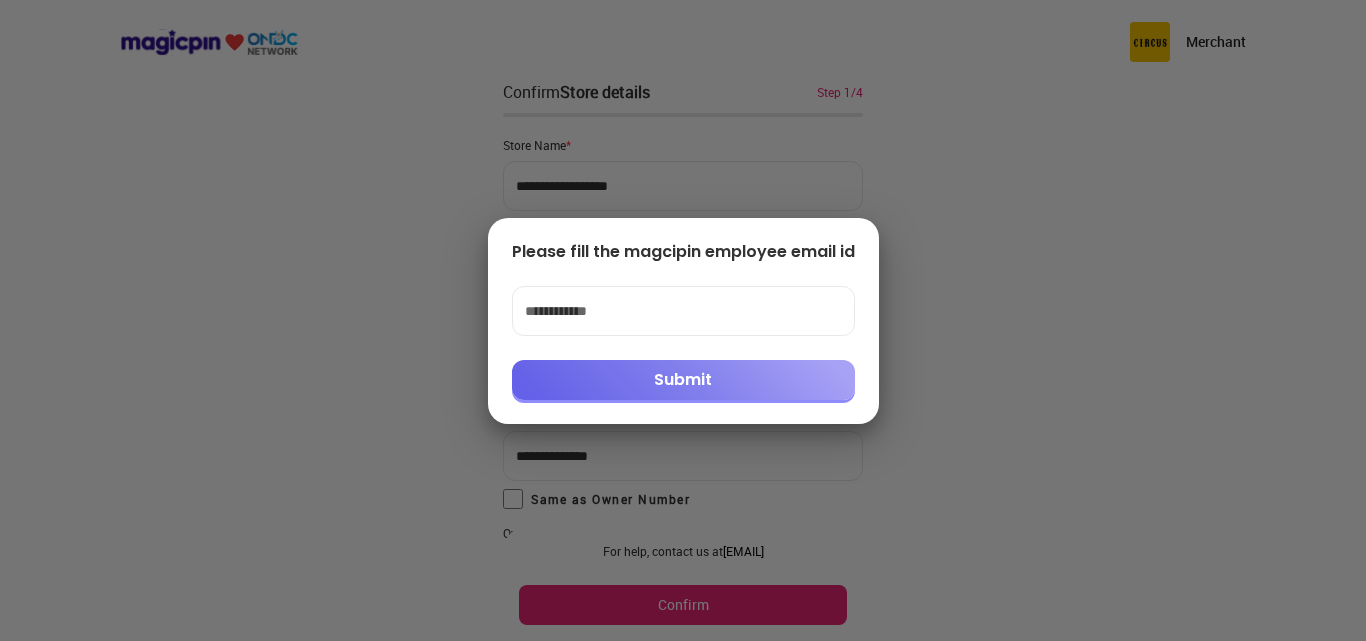 click on "**********" at bounding box center [683, 311] 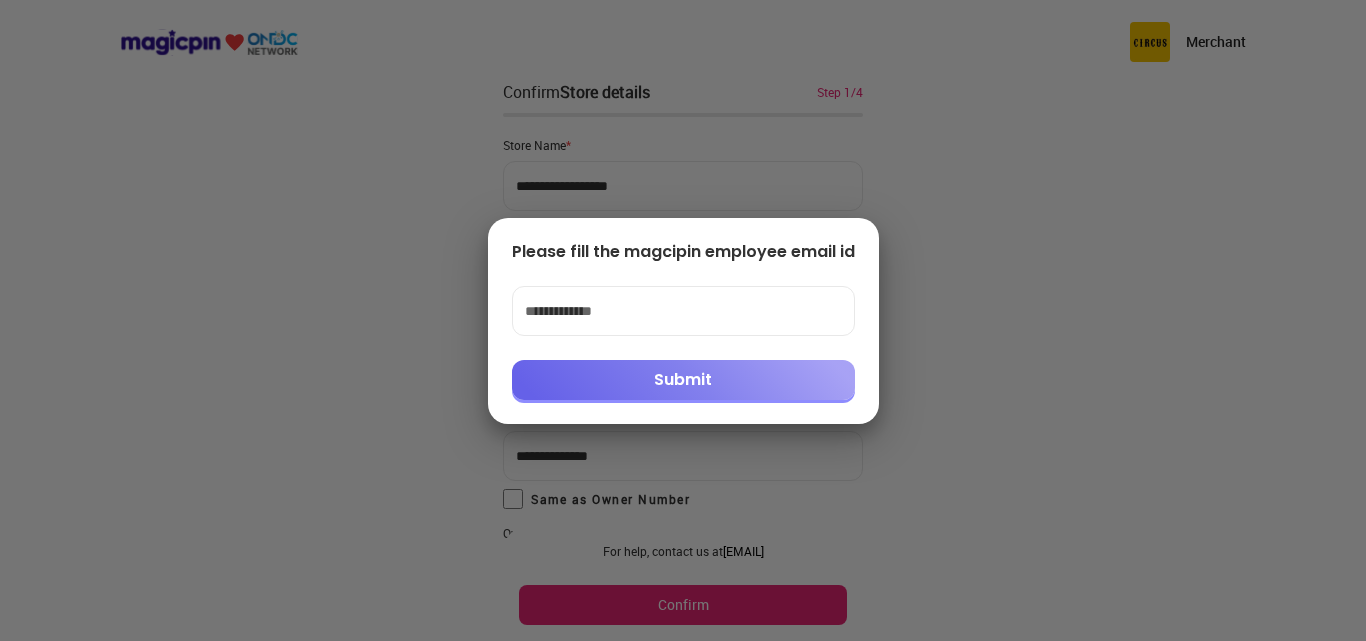 click on "**********" at bounding box center [683, 311] 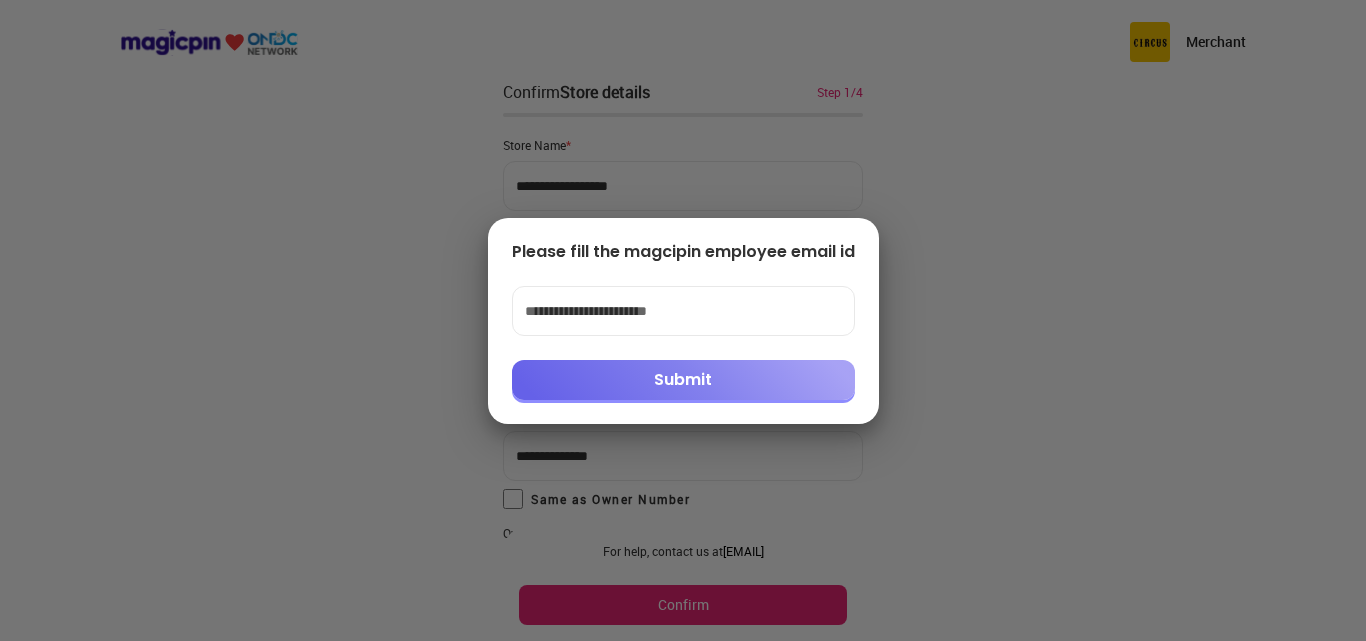 type on "**********" 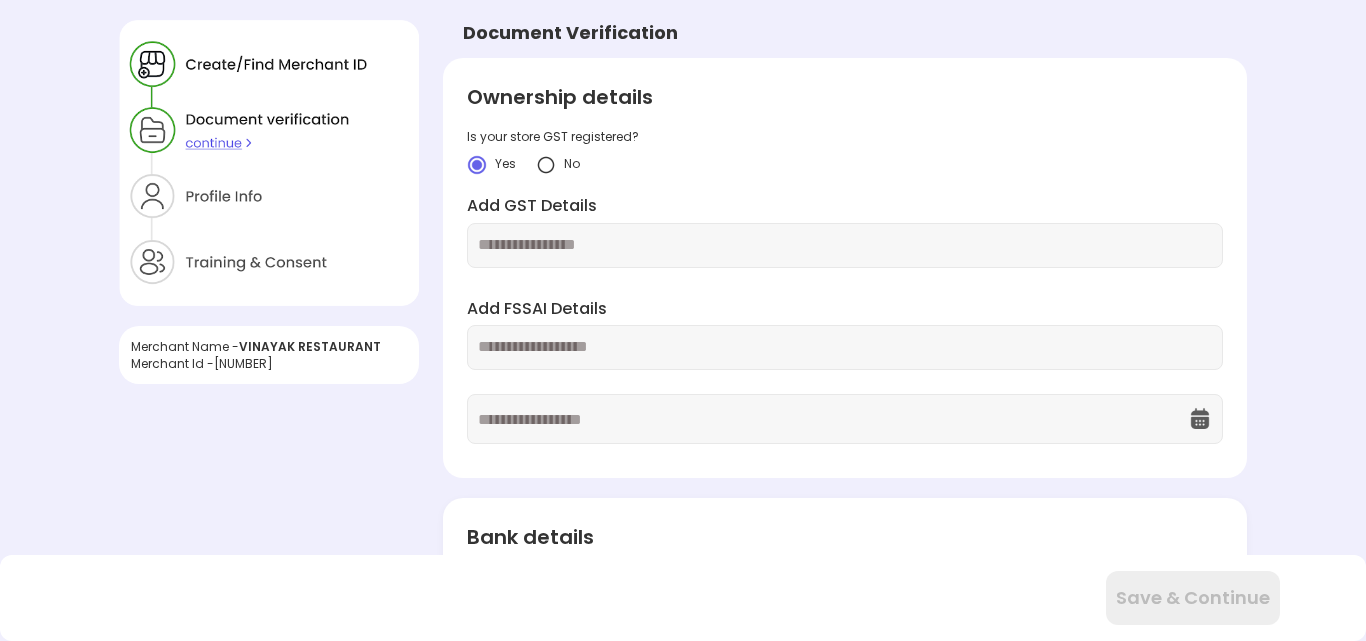click at bounding box center (844, 245) 